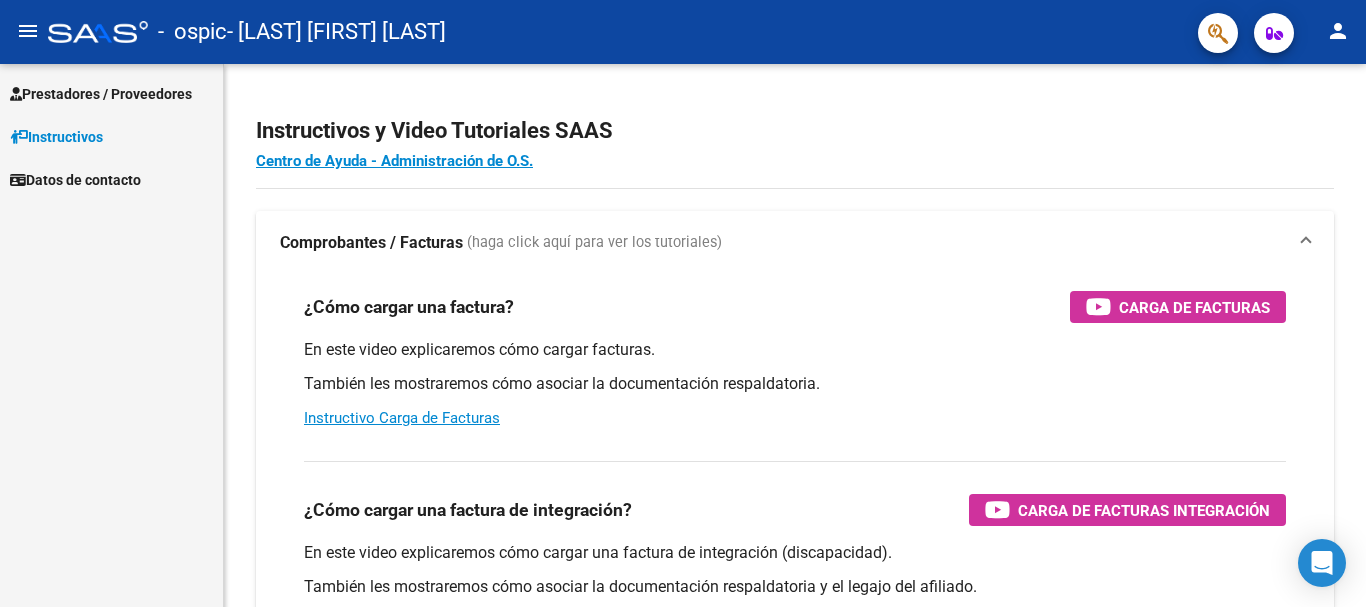 scroll, scrollTop: 0, scrollLeft: 0, axis: both 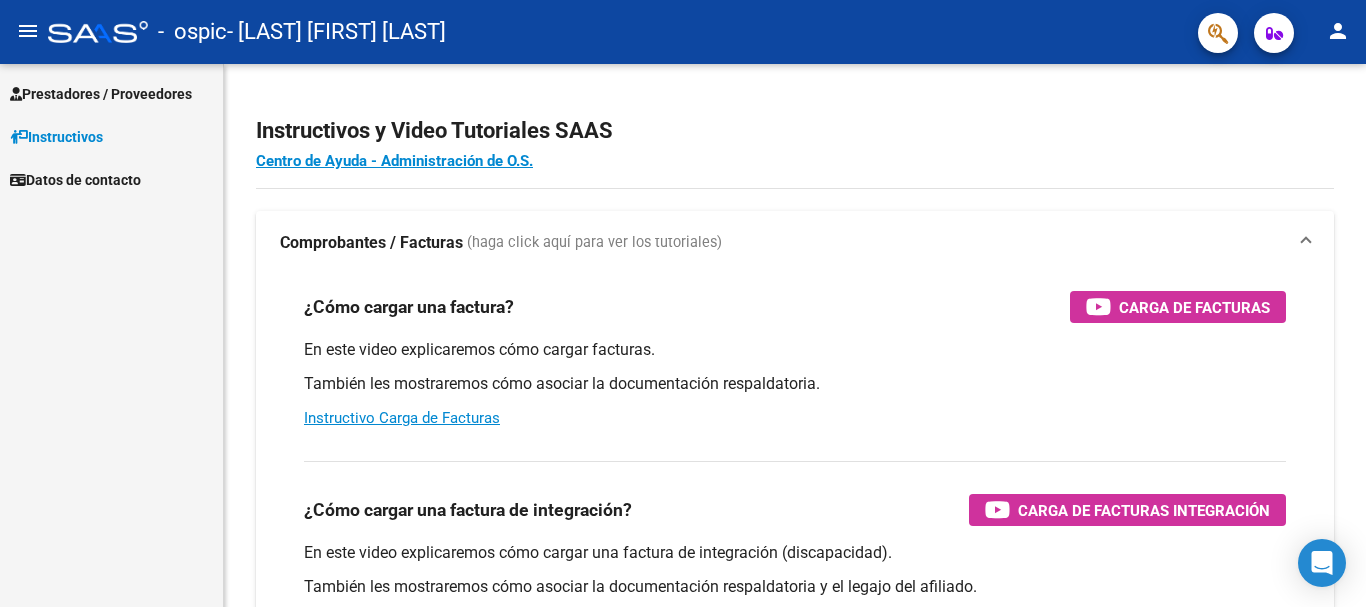click on "Datos de contacto" at bounding box center [75, 180] 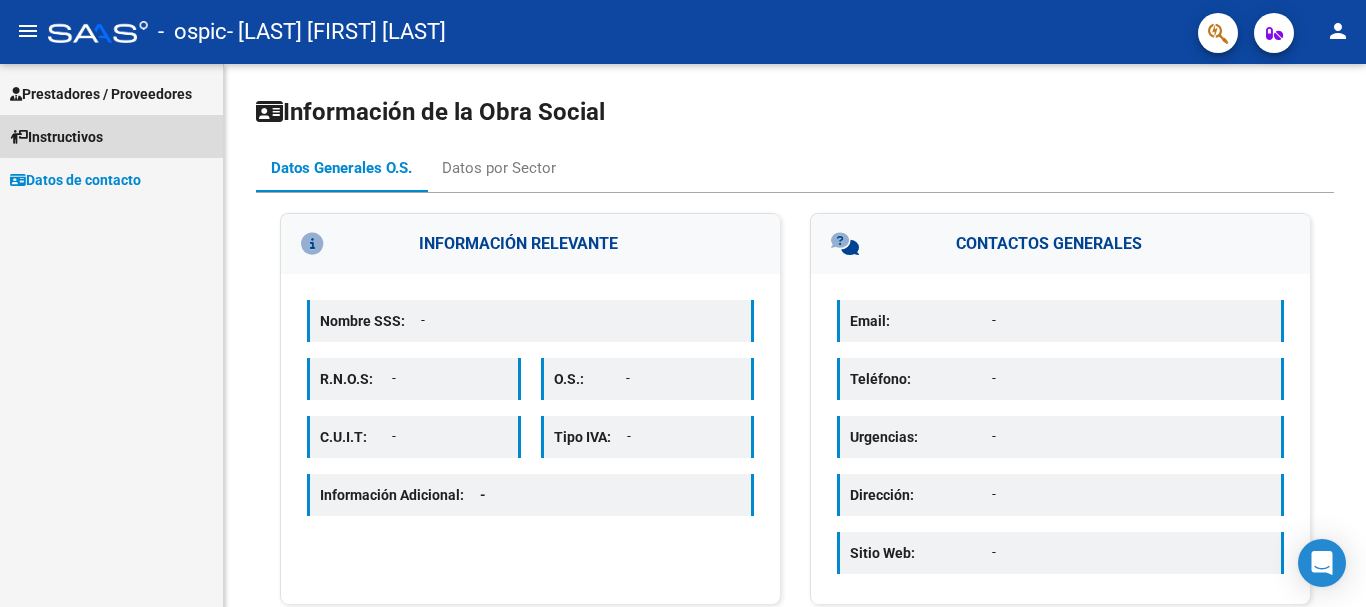 click on "Instructivos" at bounding box center [111, 136] 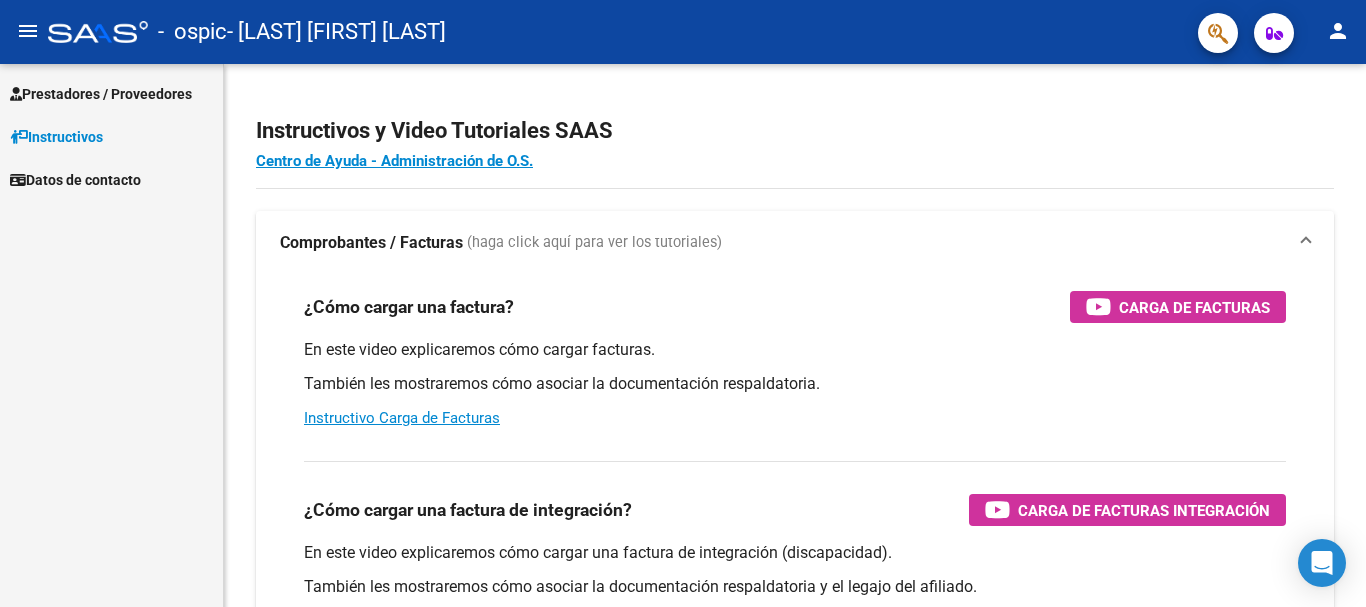 click on "Prestadores / Proveedores" at bounding box center (101, 94) 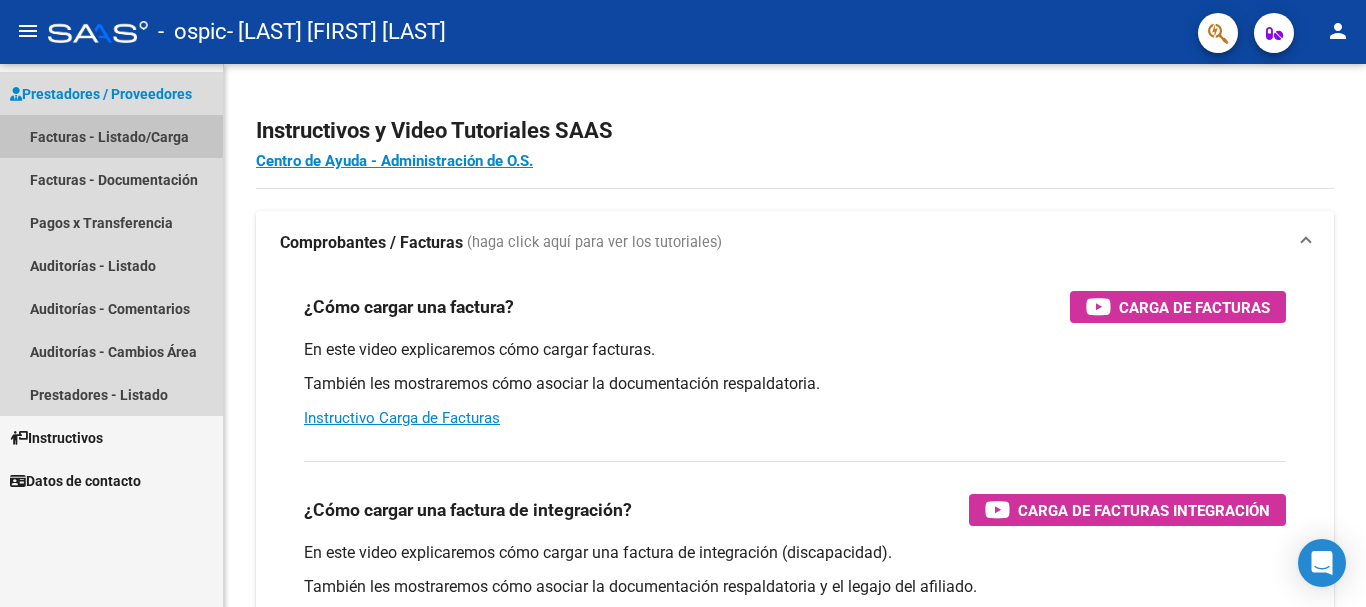 click on "Facturas - Listado/Carga" at bounding box center [111, 136] 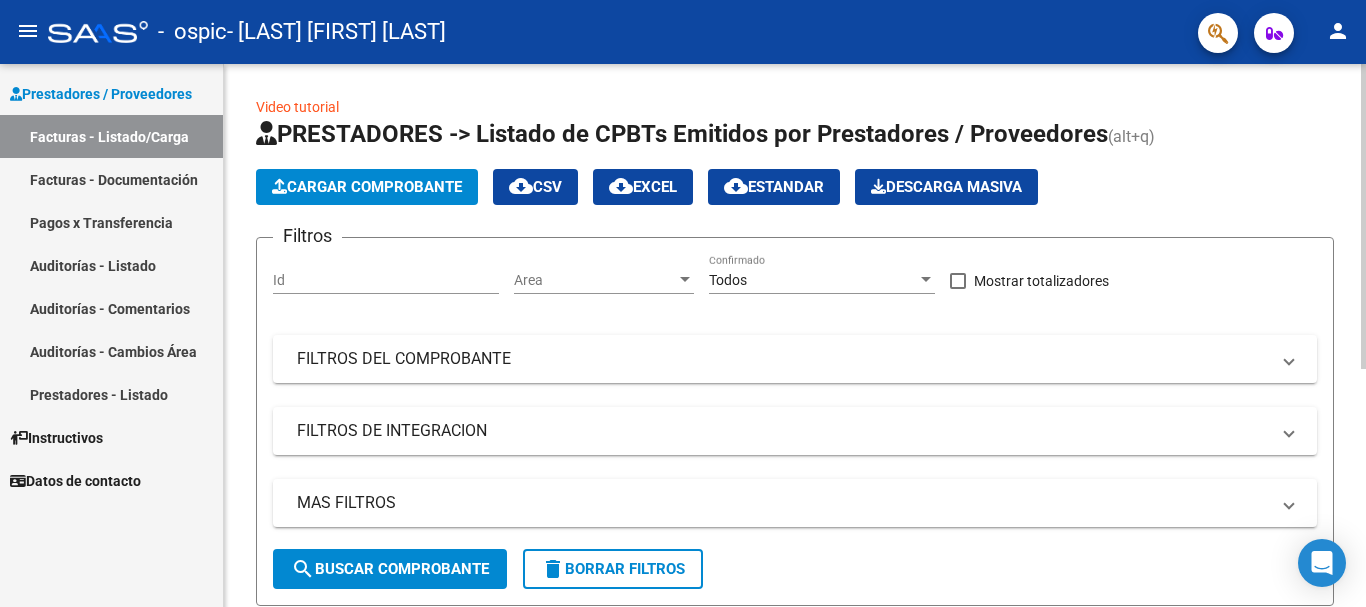 click on "Cargar Comprobante" 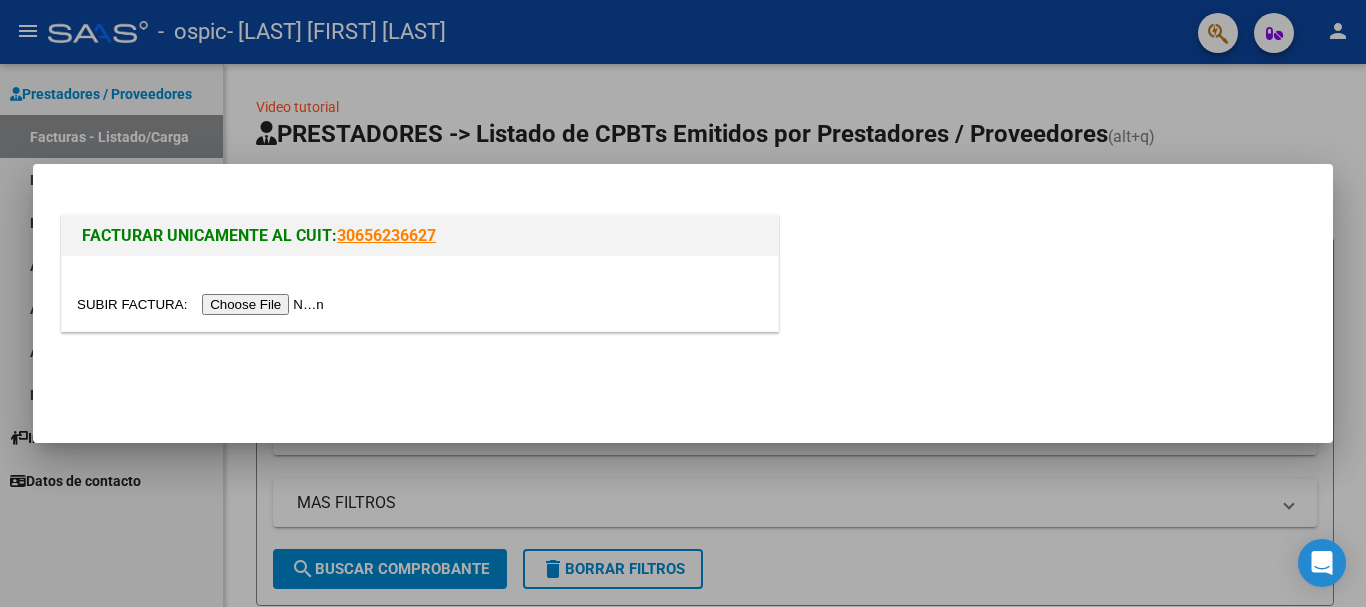 click at bounding box center [203, 304] 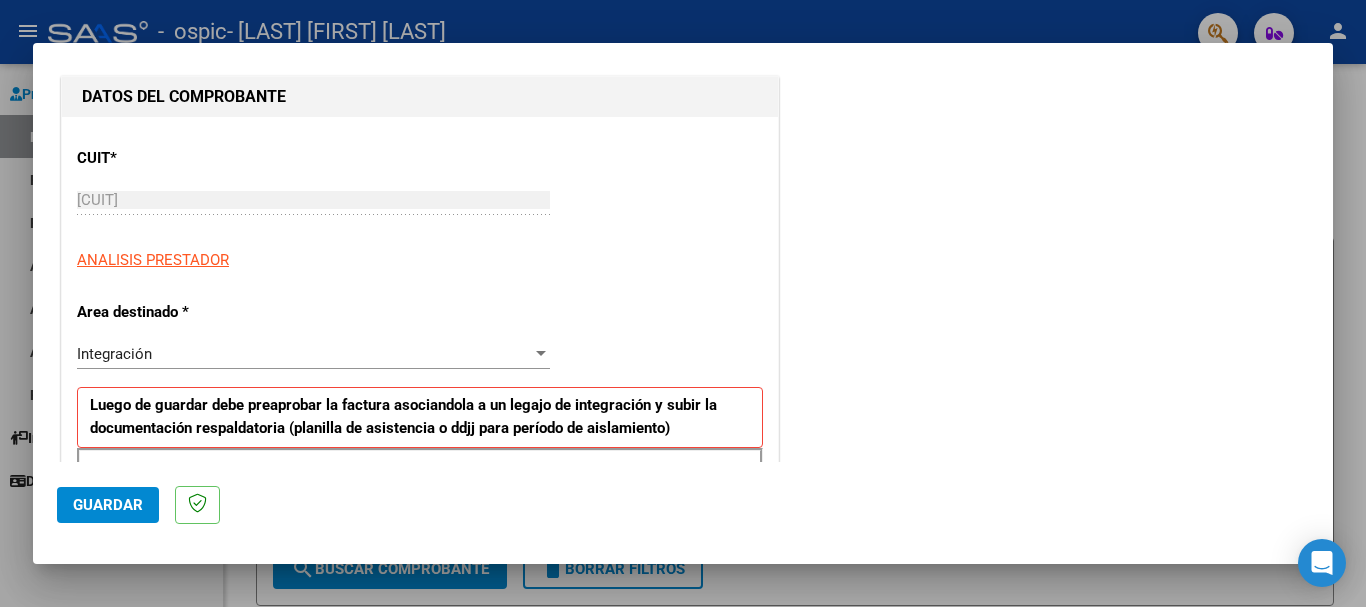 scroll, scrollTop: 300, scrollLeft: 0, axis: vertical 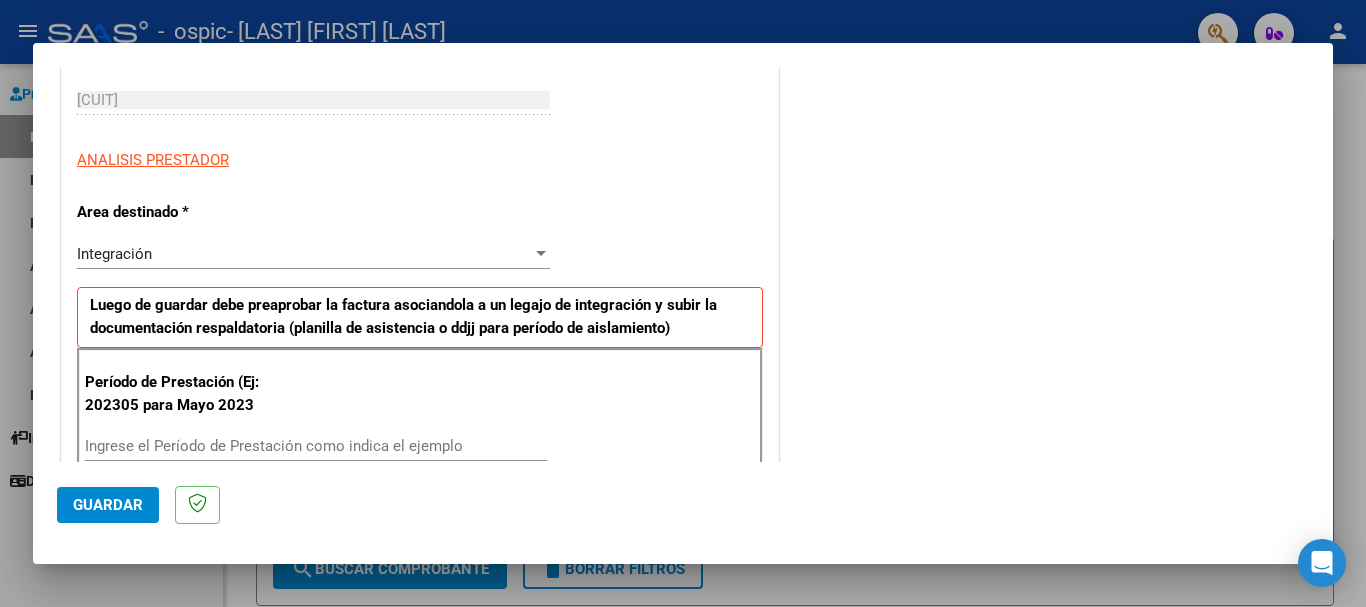 click on "Integración" at bounding box center [304, 254] 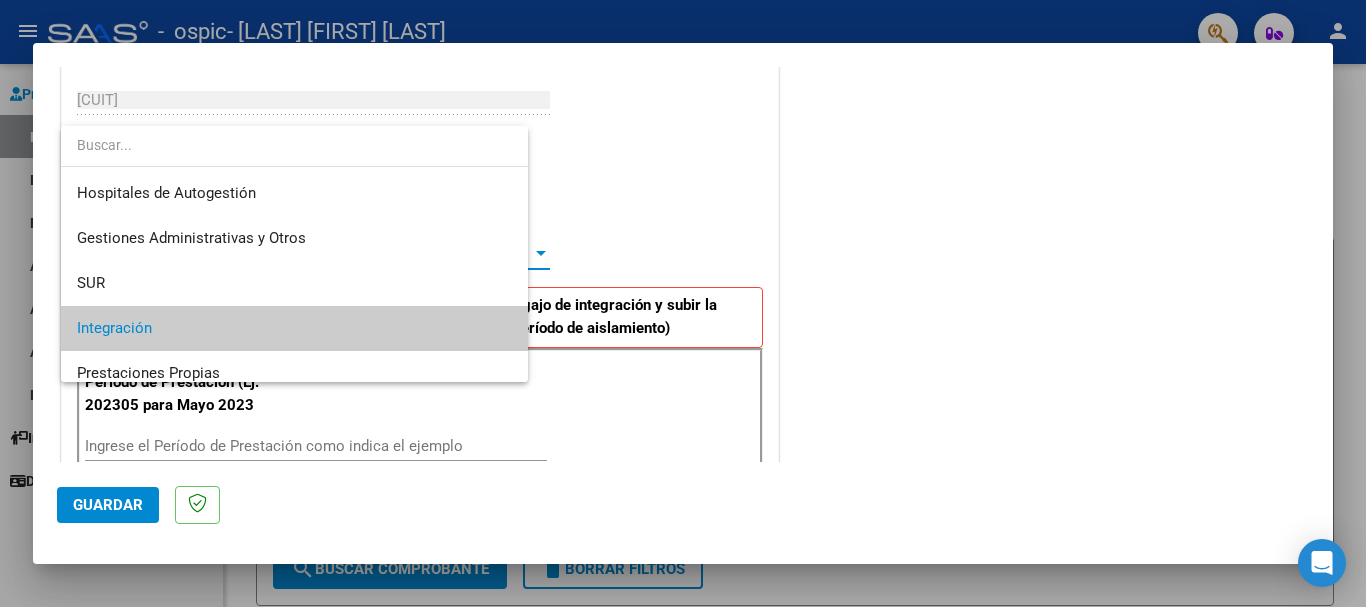 scroll, scrollTop: 75, scrollLeft: 0, axis: vertical 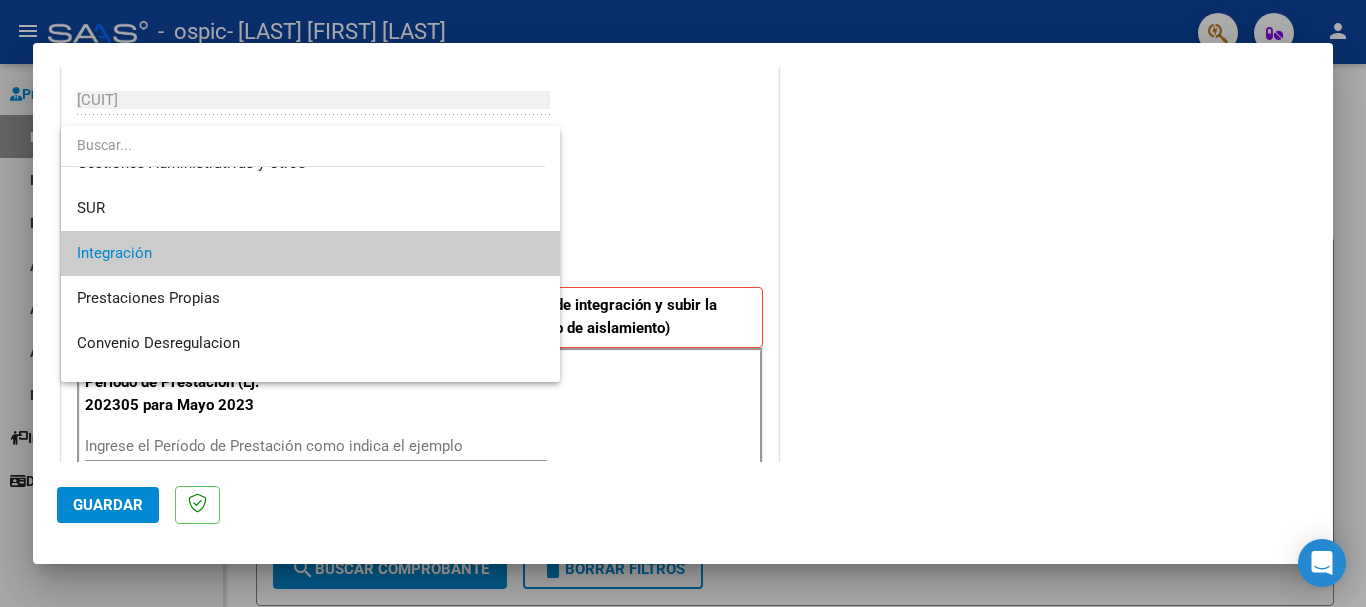 click on "Integración" at bounding box center (310, 253) 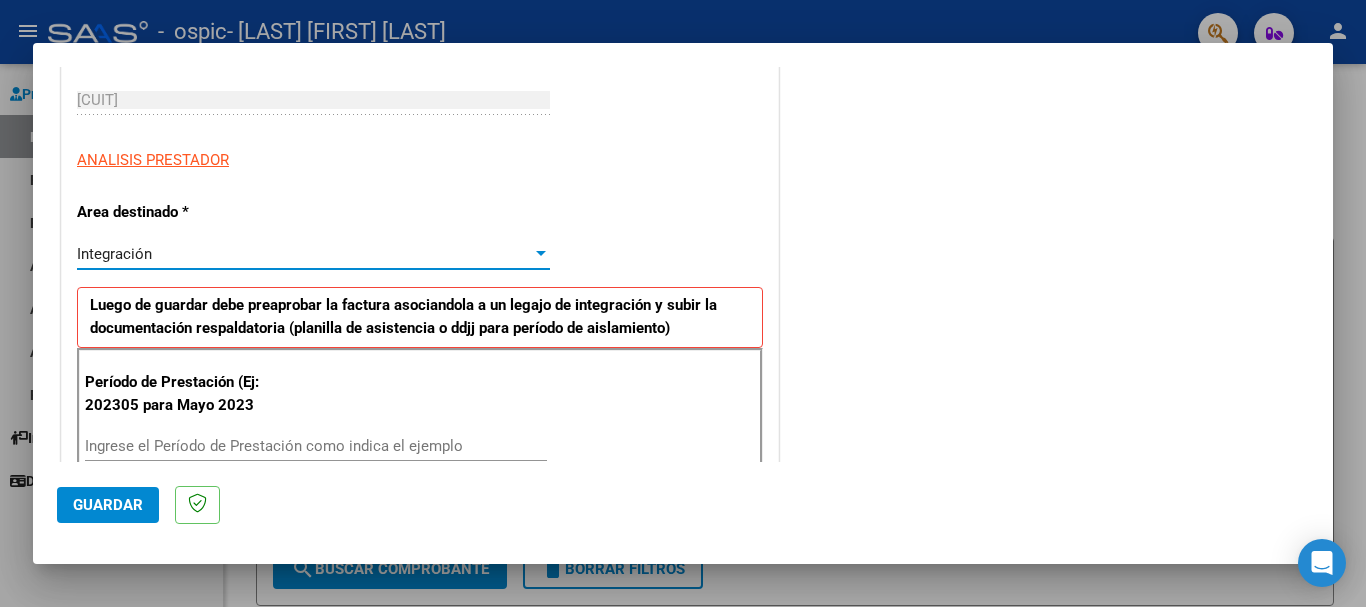 scroll, scrollTop: 500, scrollLeft: 0, axis: vertical 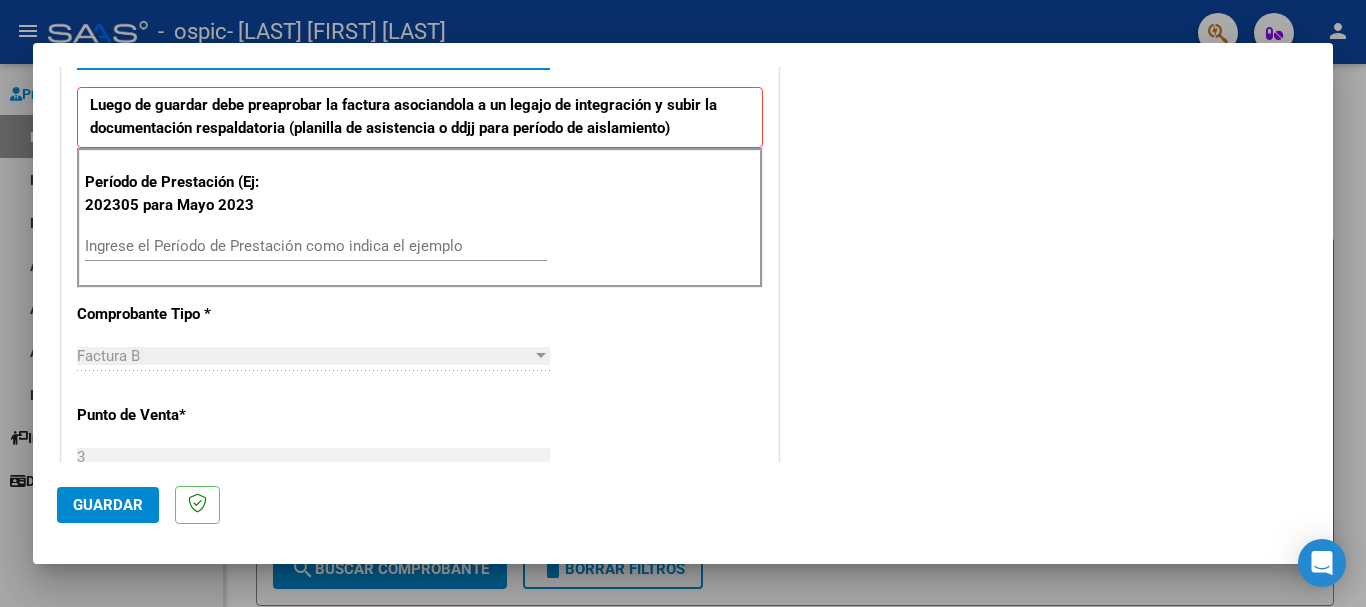 click on "Ingrese el Período de Prestación como indica el ejemplo" at bounding box center [316, 246] 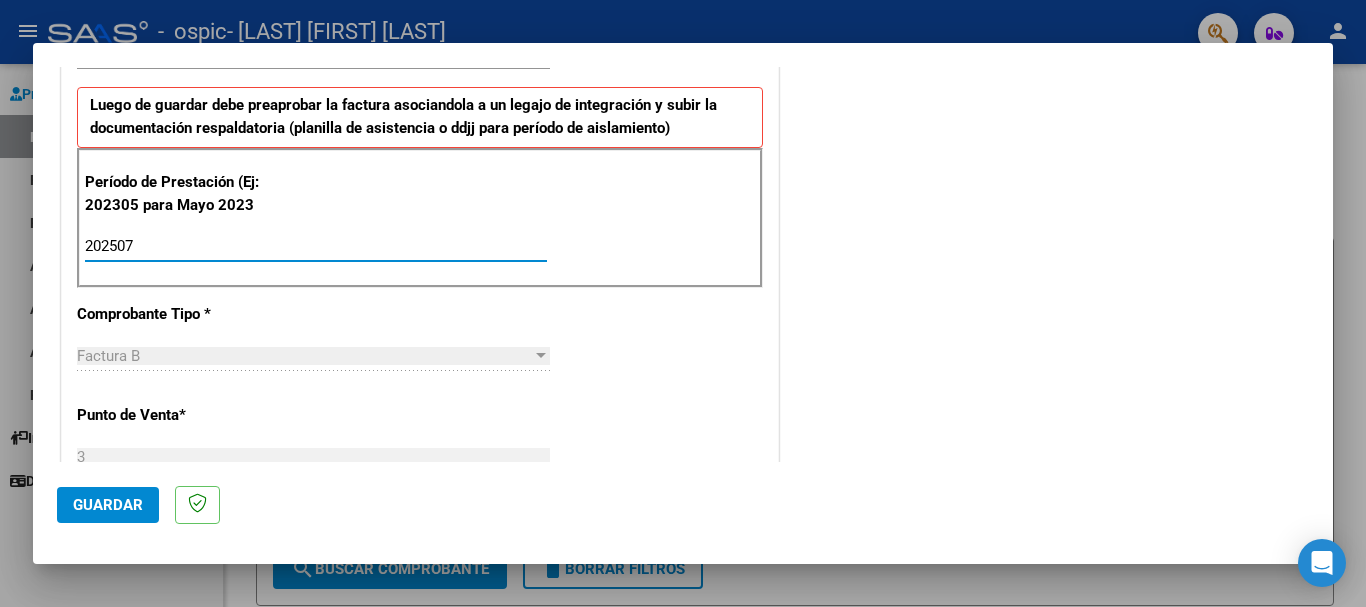 type on "202507" 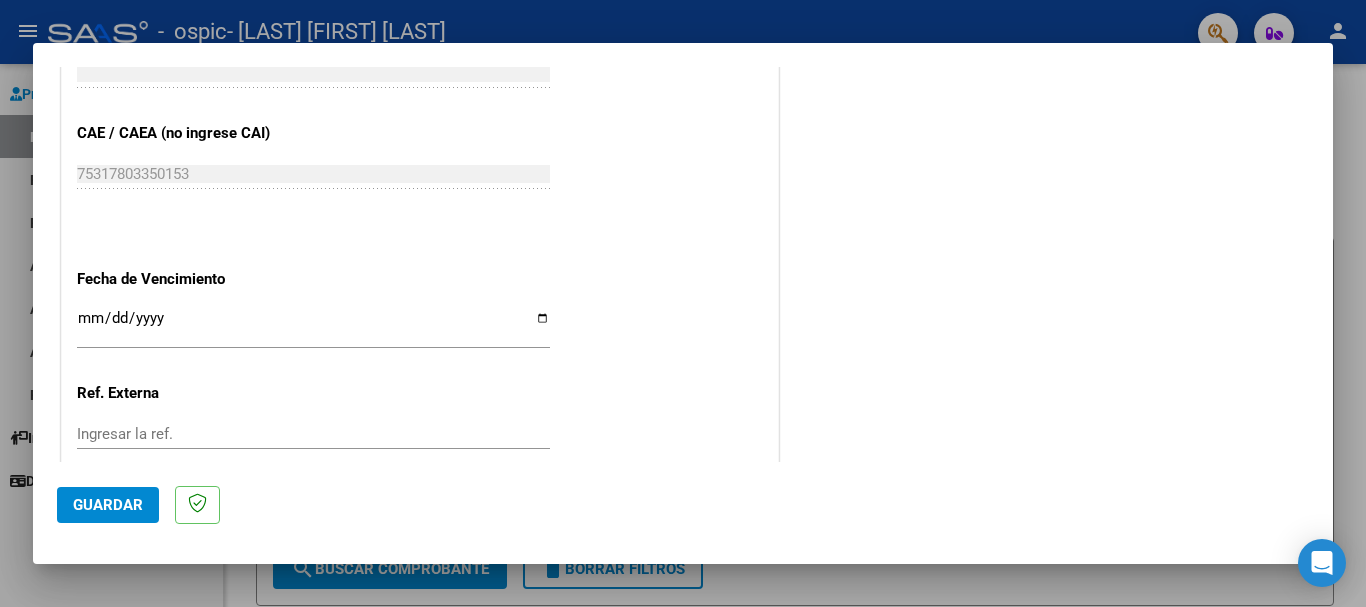 scroll, scrollTop: 1300, scrollLeft: 0, axis: vertical 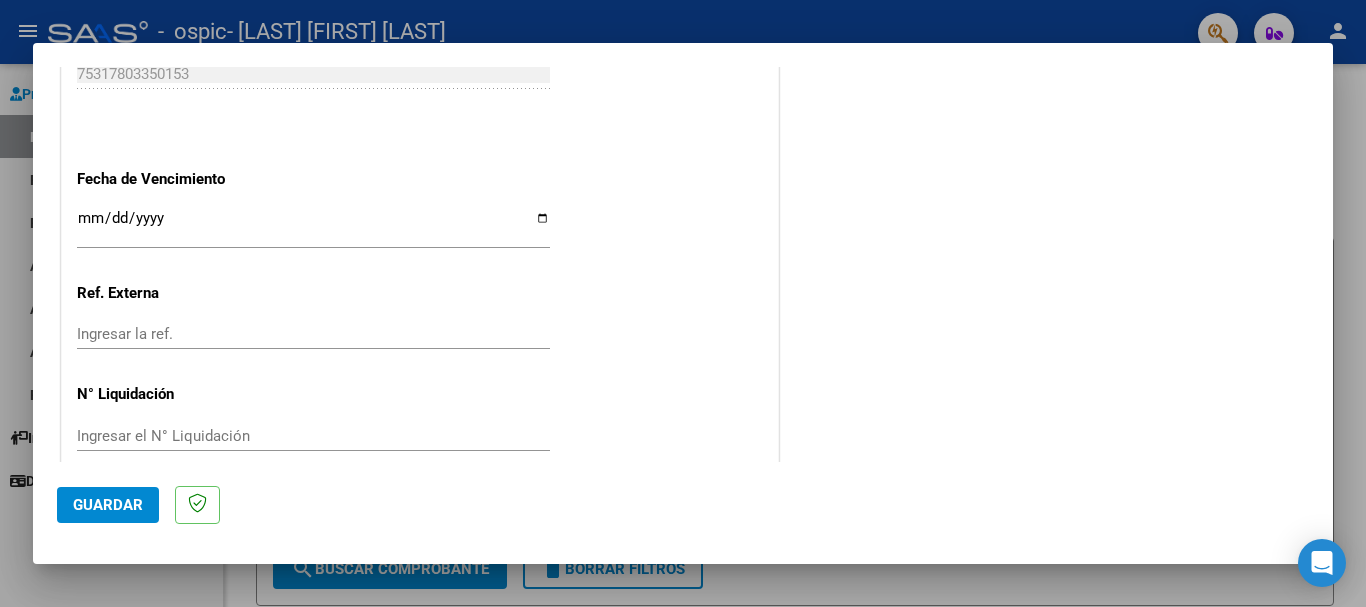 click on "Ingresar la fecha" at bounding box center [313, 226] 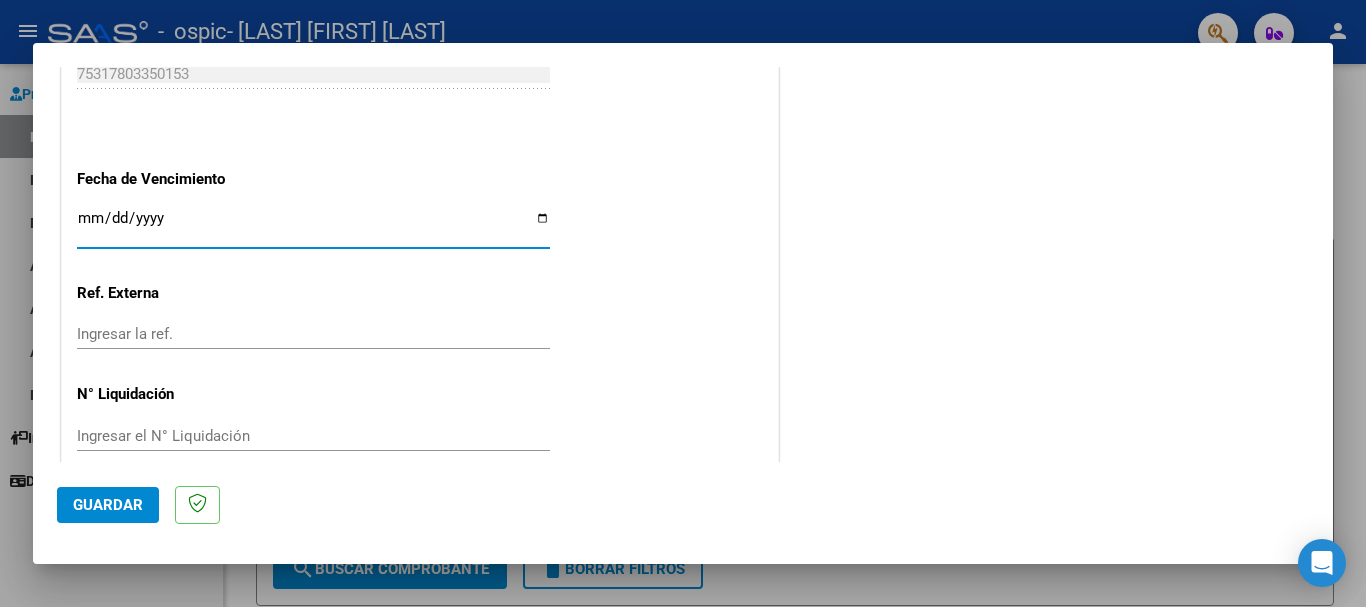 scroll, scrollTop: 1327, scrollLeft: 0, axis: vertical 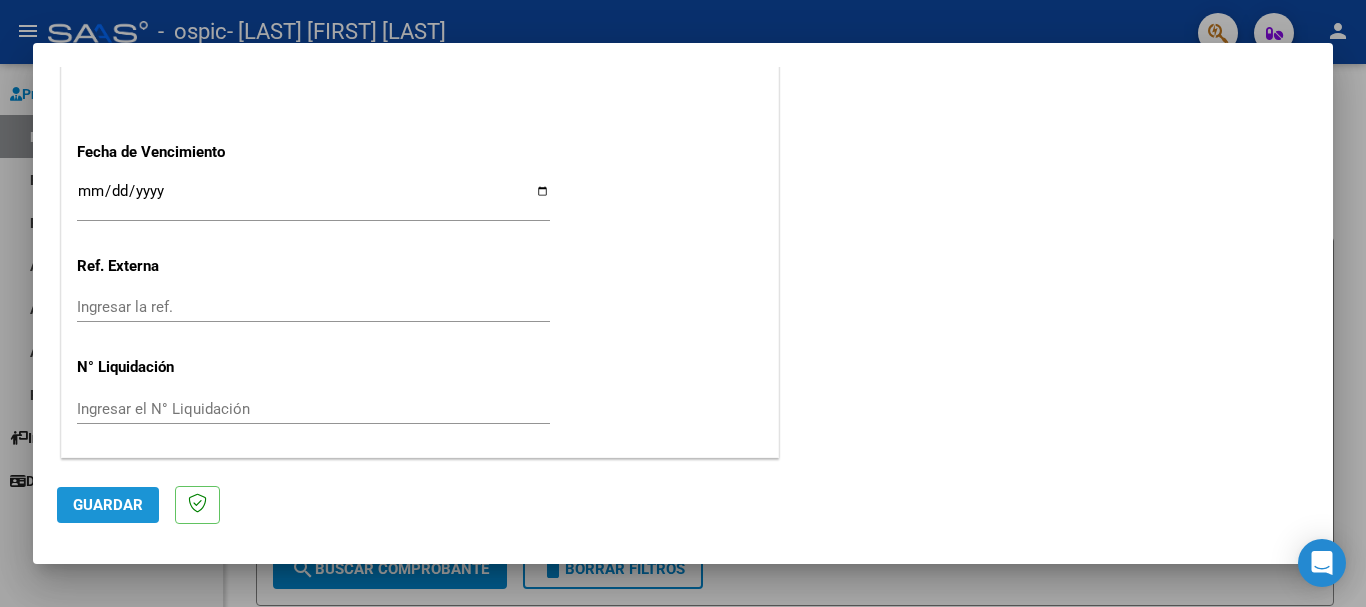 click on "Guardar" 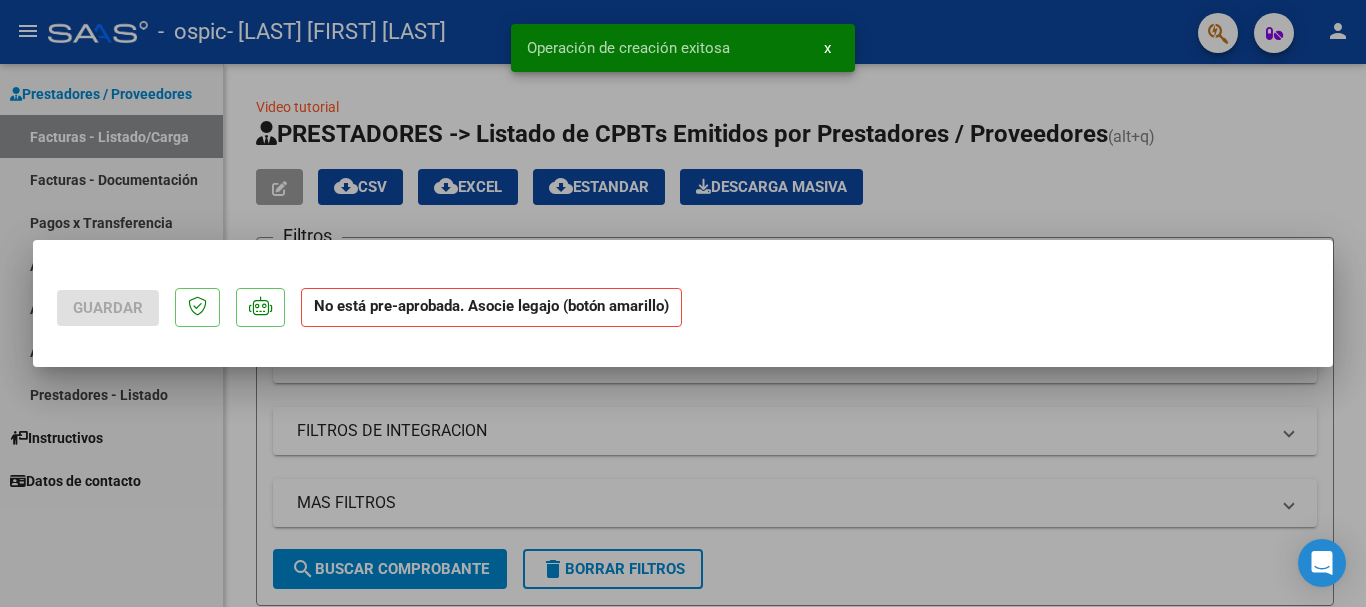 scroll, scrollTop: 0, scrollLeft: 0, axis: both 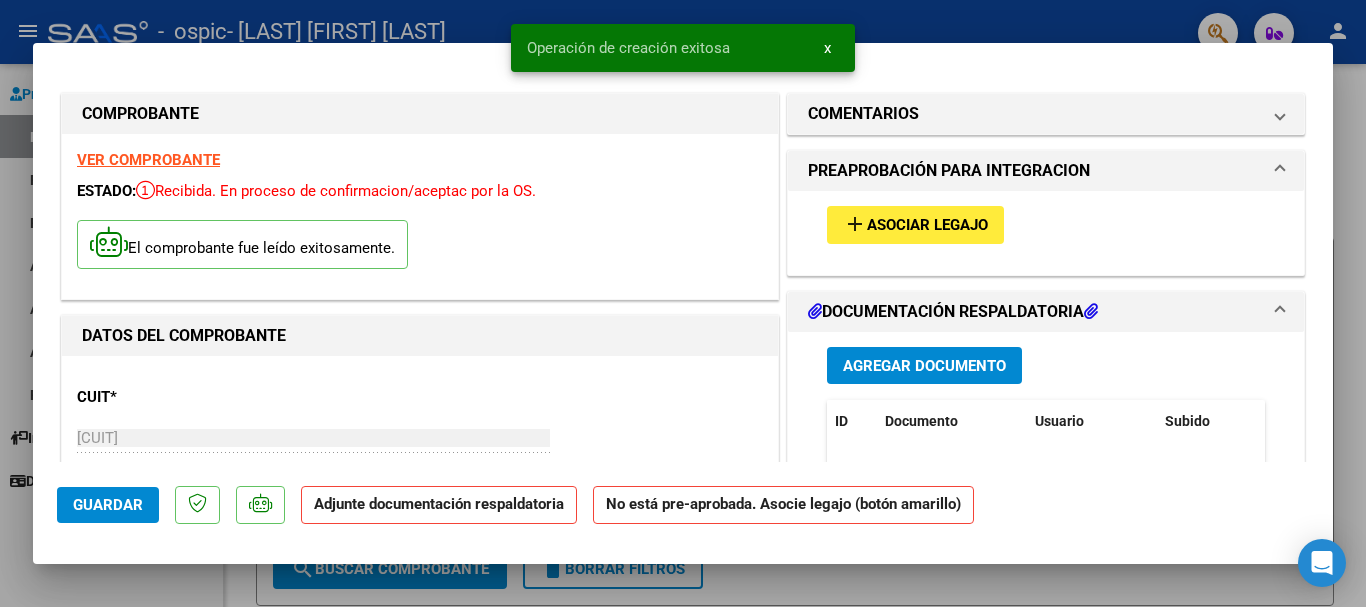 click on "Asociar Legajo" at bounding box center [927, 226] 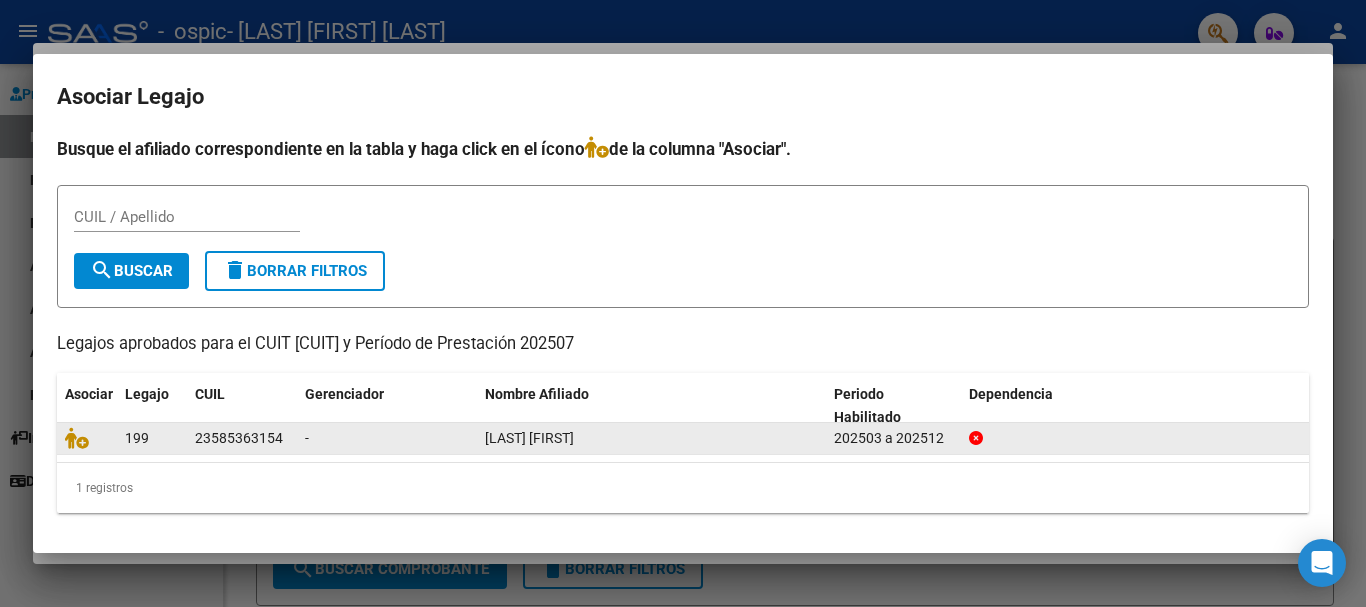 click on "[LAST] [FIRST]" 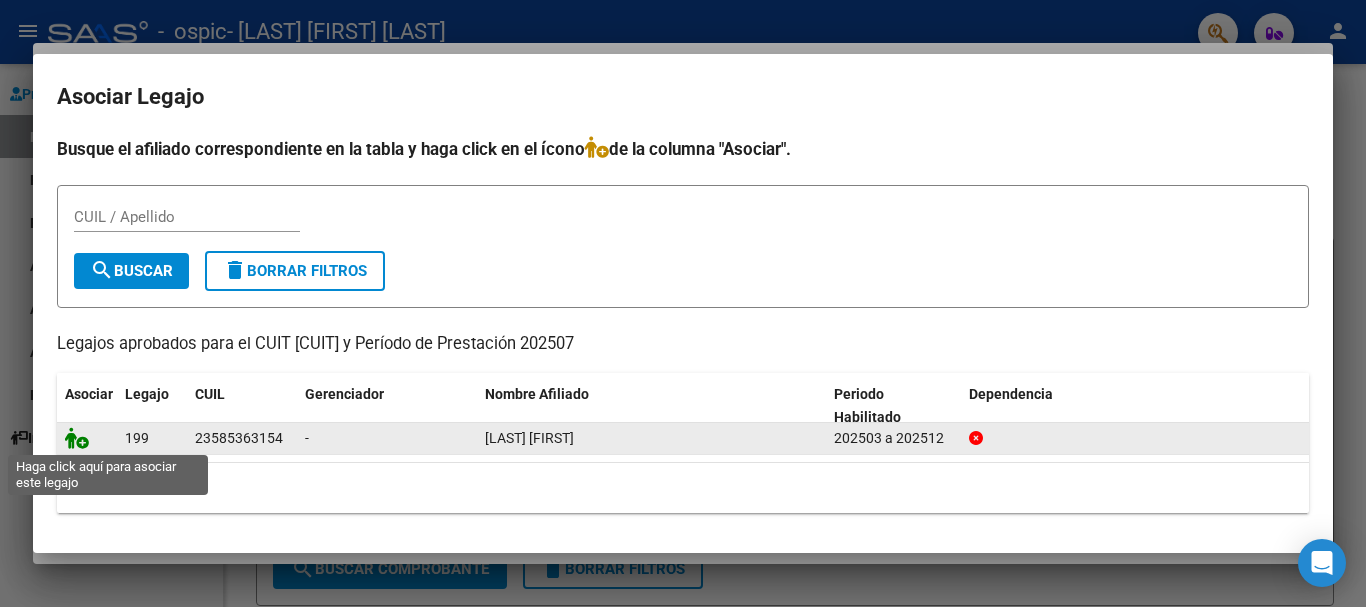 click 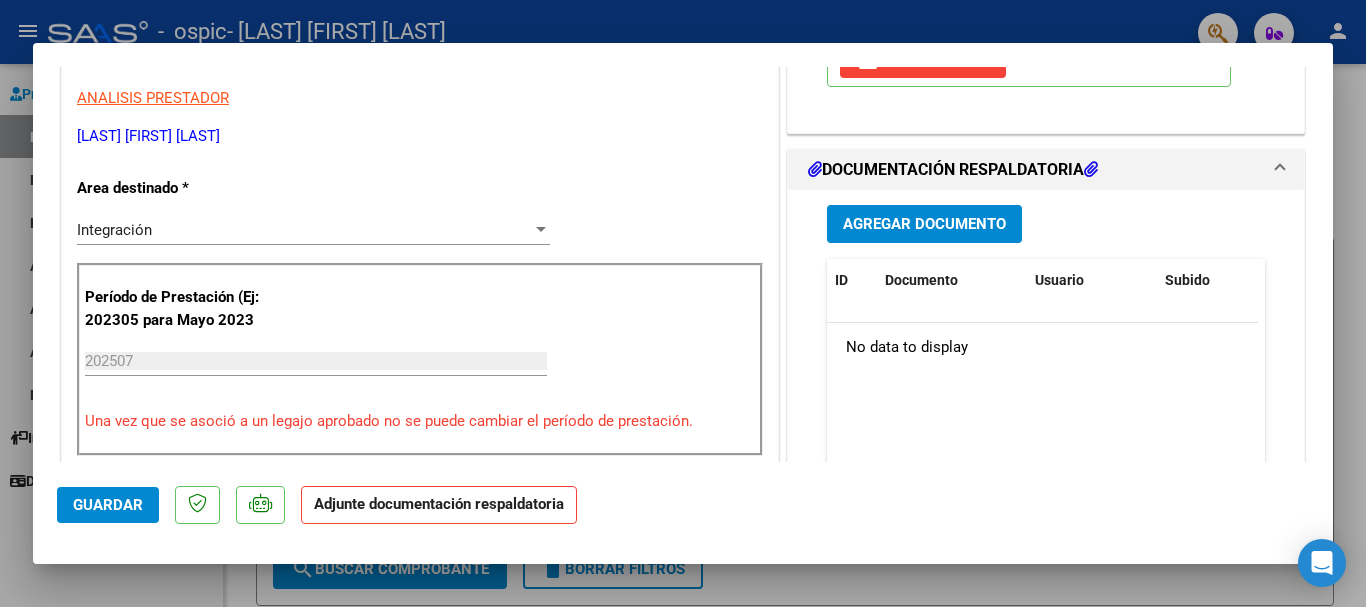 scroll, scrollTop: 300, scrollLeft: 0, axis: vertical 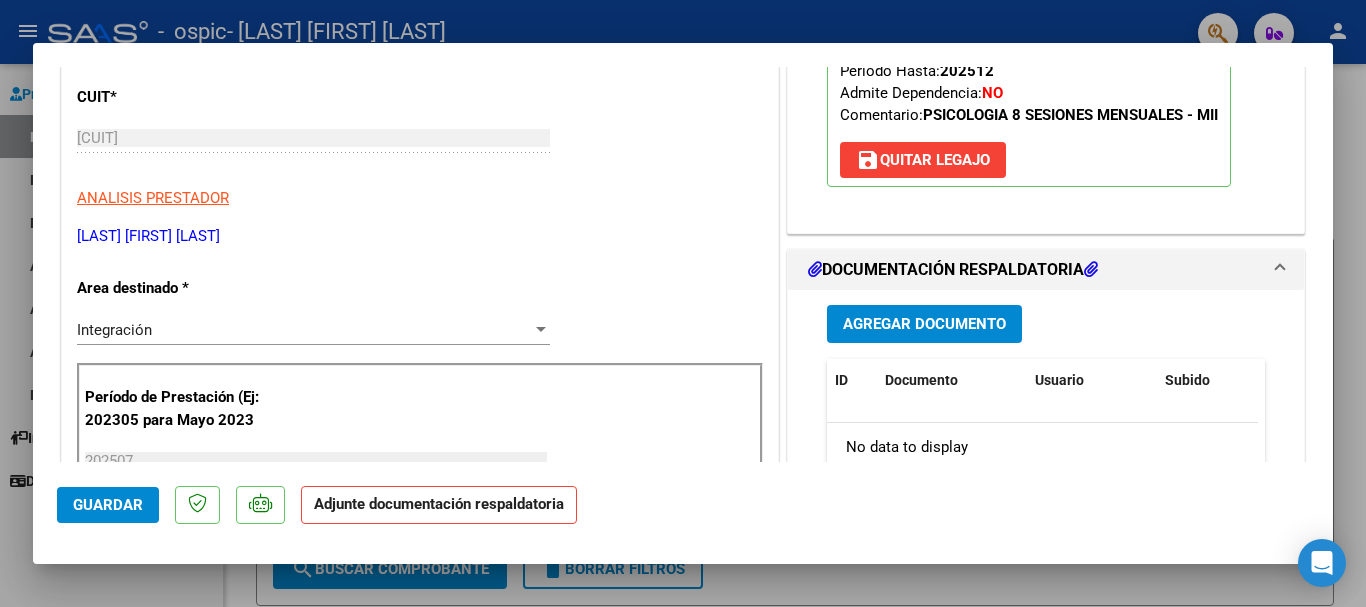 click on "[LAST] [FIRST] [LAST]" at bounding box center [420, 236] 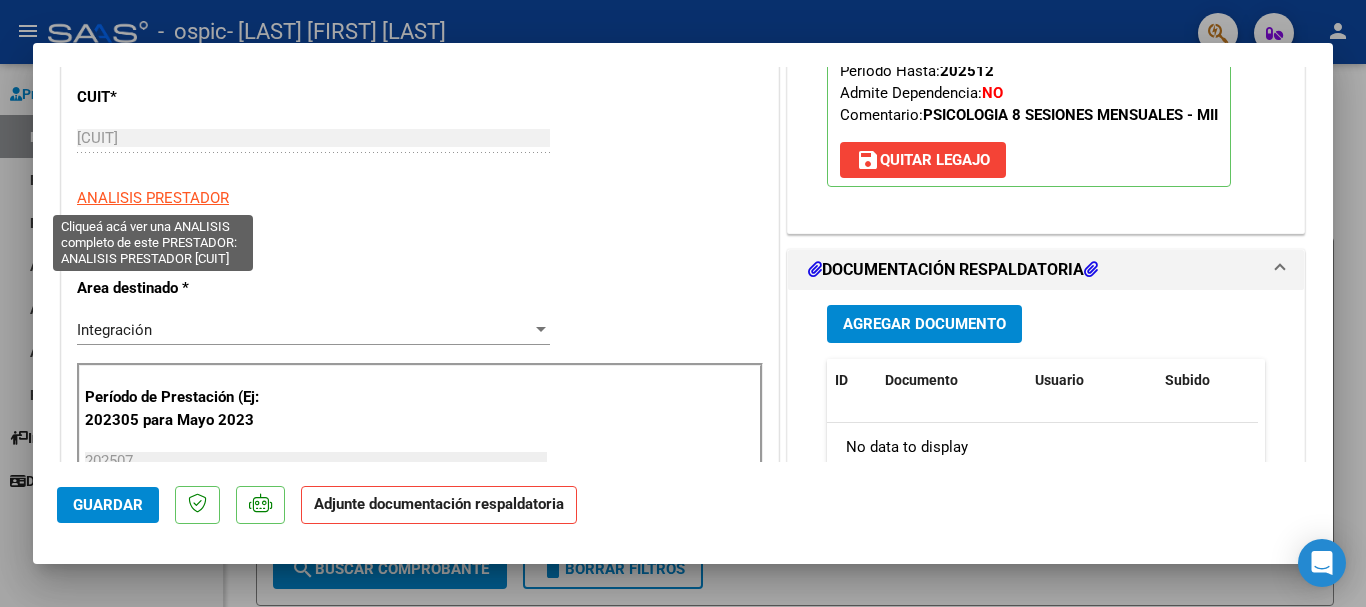 click on "ANALISIS PRESTADOR" at bounding box center (153, 198) 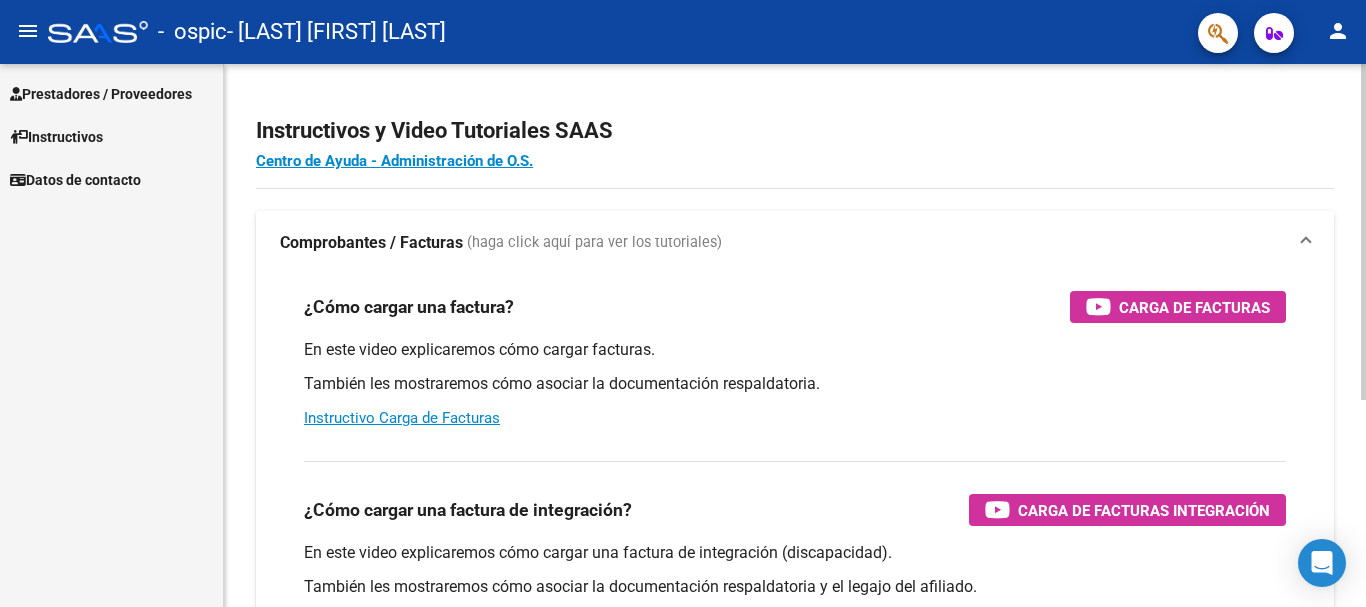 click on "Prestadores / Proveedores" at bounding box center (101, 94) 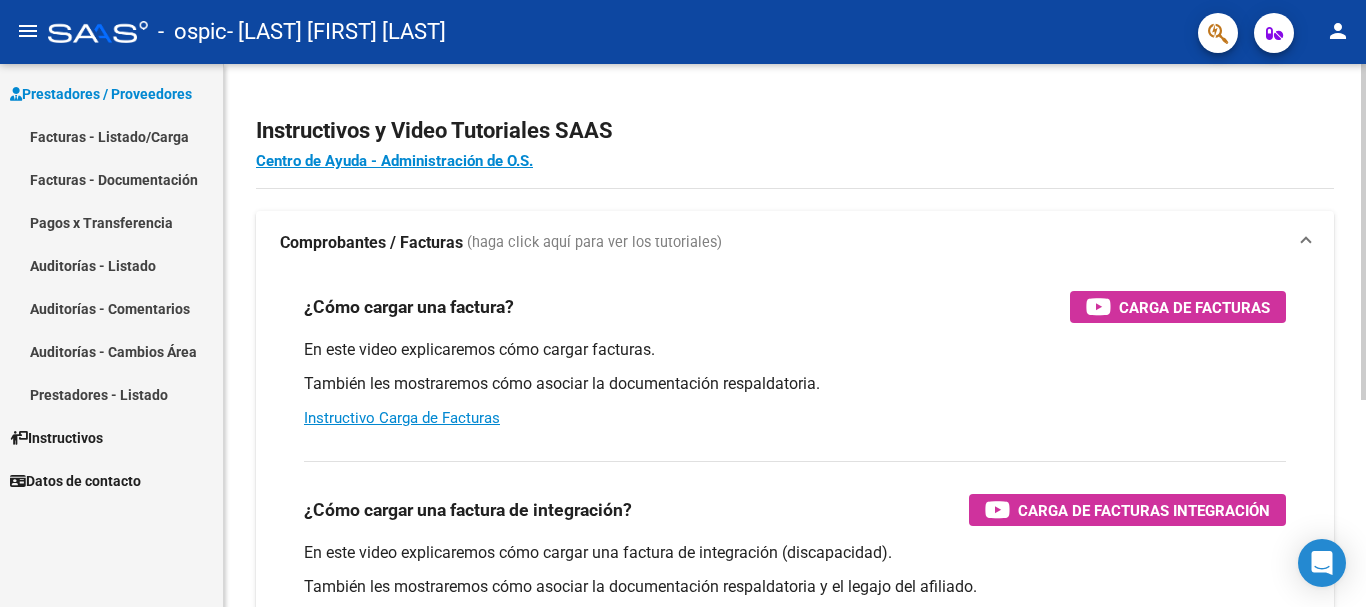 click on "Facturas - Listado/Carga" at bounding box center [111, 136] 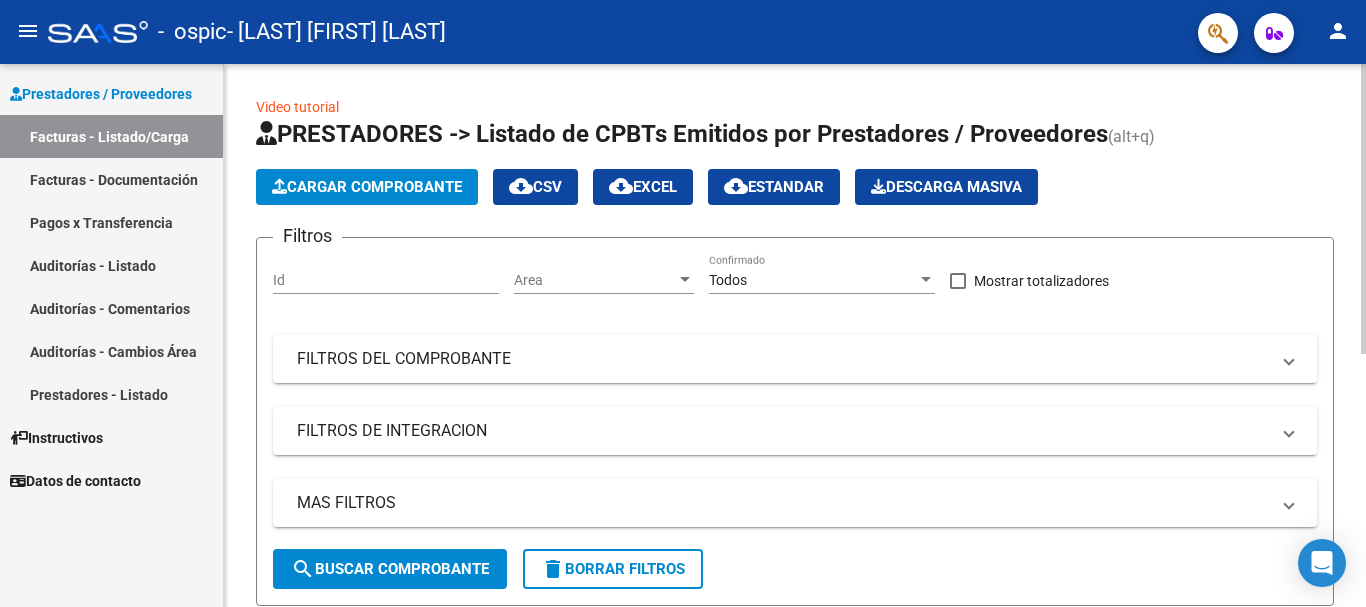 click on "Cargar Comprobante" 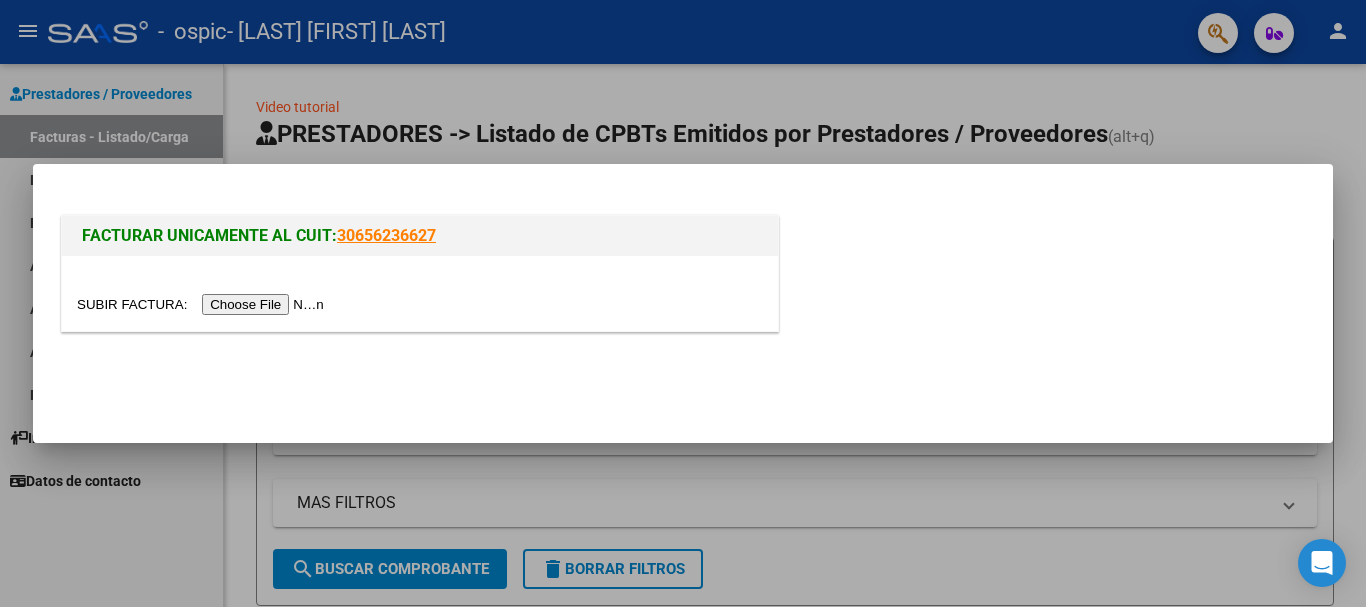 click at bounding box center (203, 304) 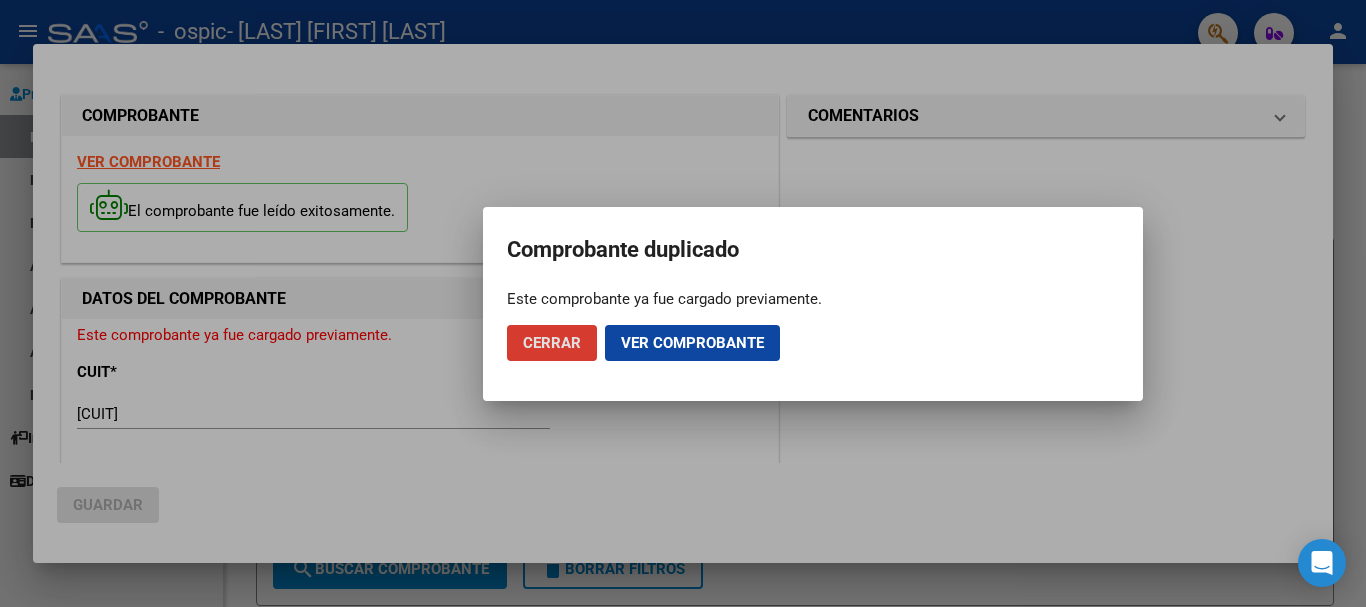 click on "Cerrar" 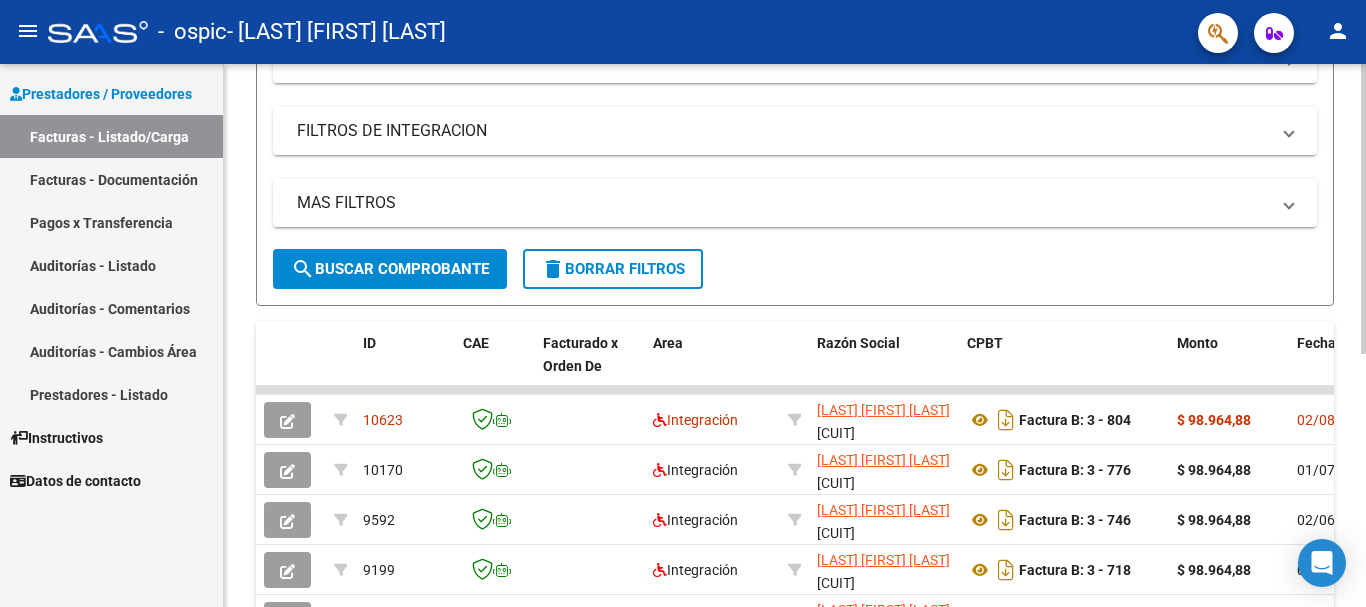 scroll, scrollTop: 400, scrollLeft: 0, axis: vertical 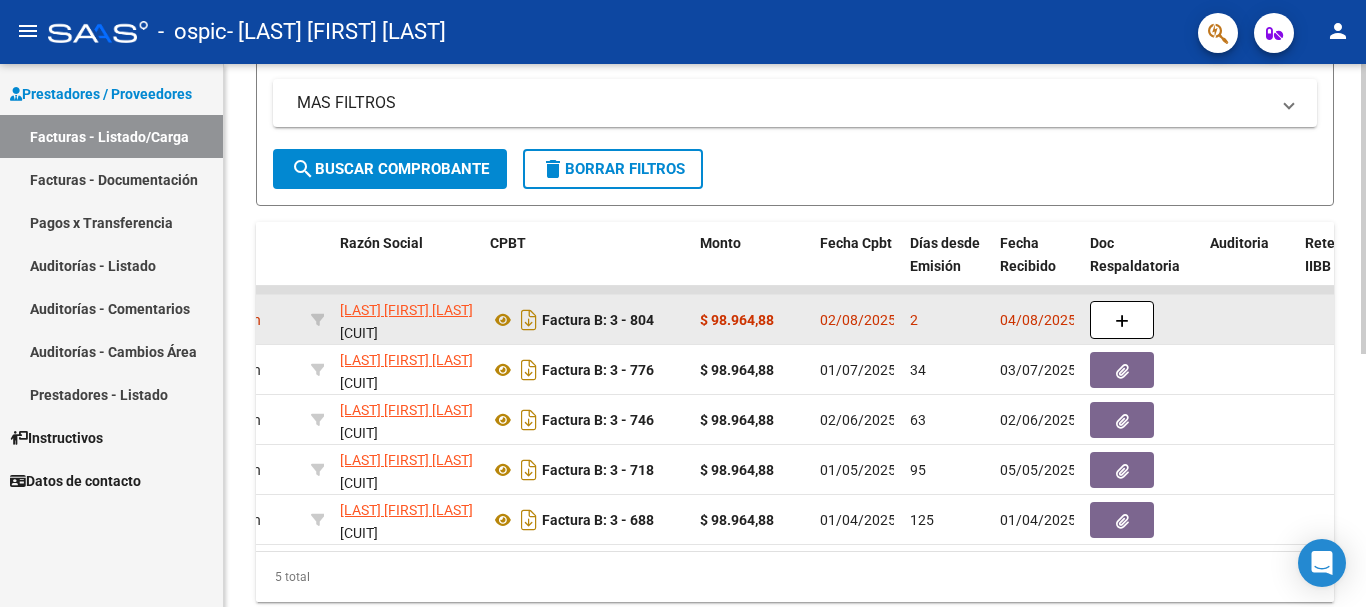click on "2" 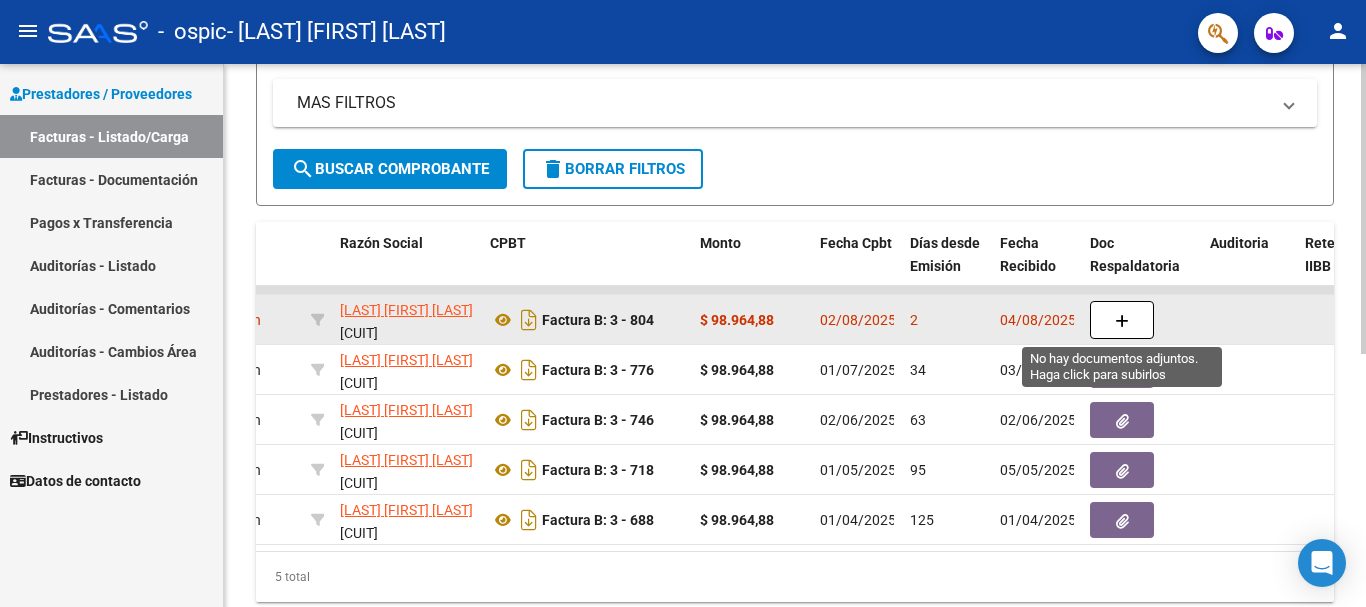 click 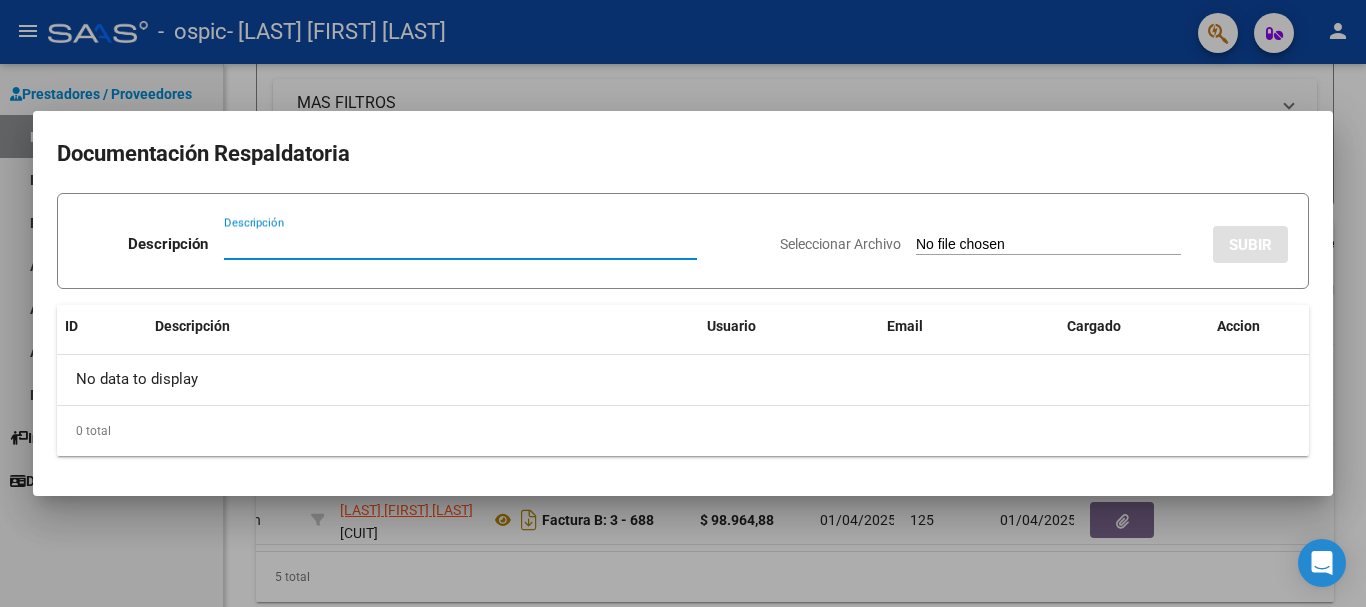 click on "Descripción" at bounding box center [460, 244] 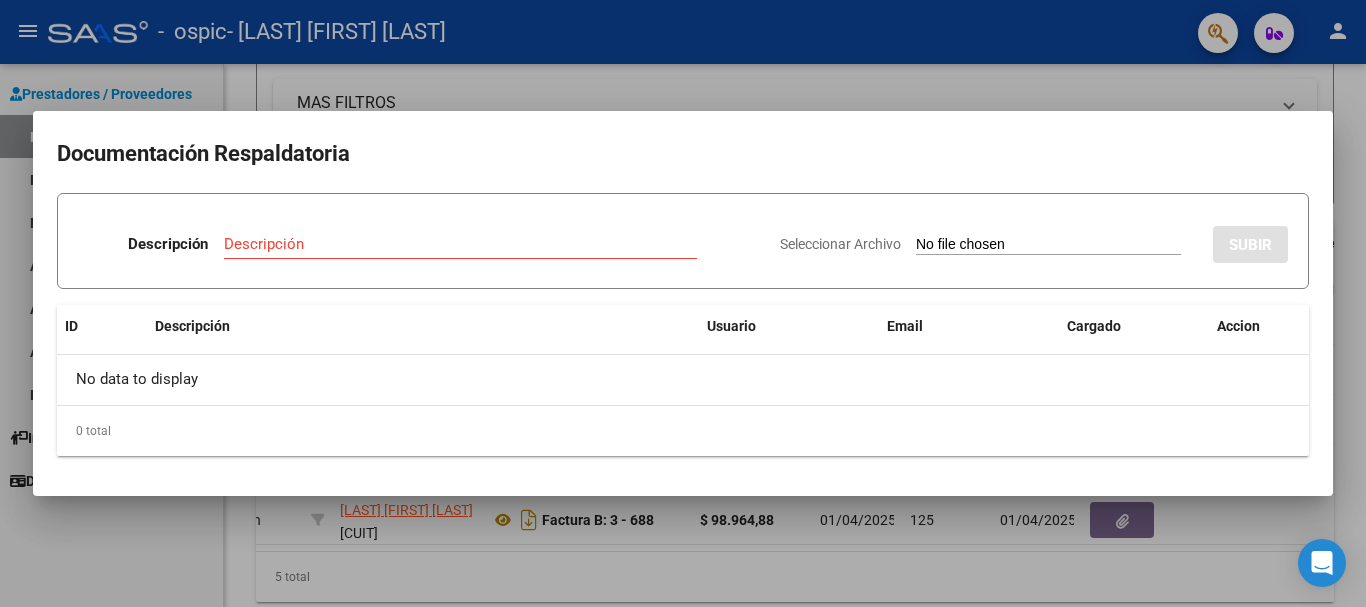 type on "C:\fakepath\[CUIT]_[NUMBER]_[NUMBER]_[NUMBER].pdf" 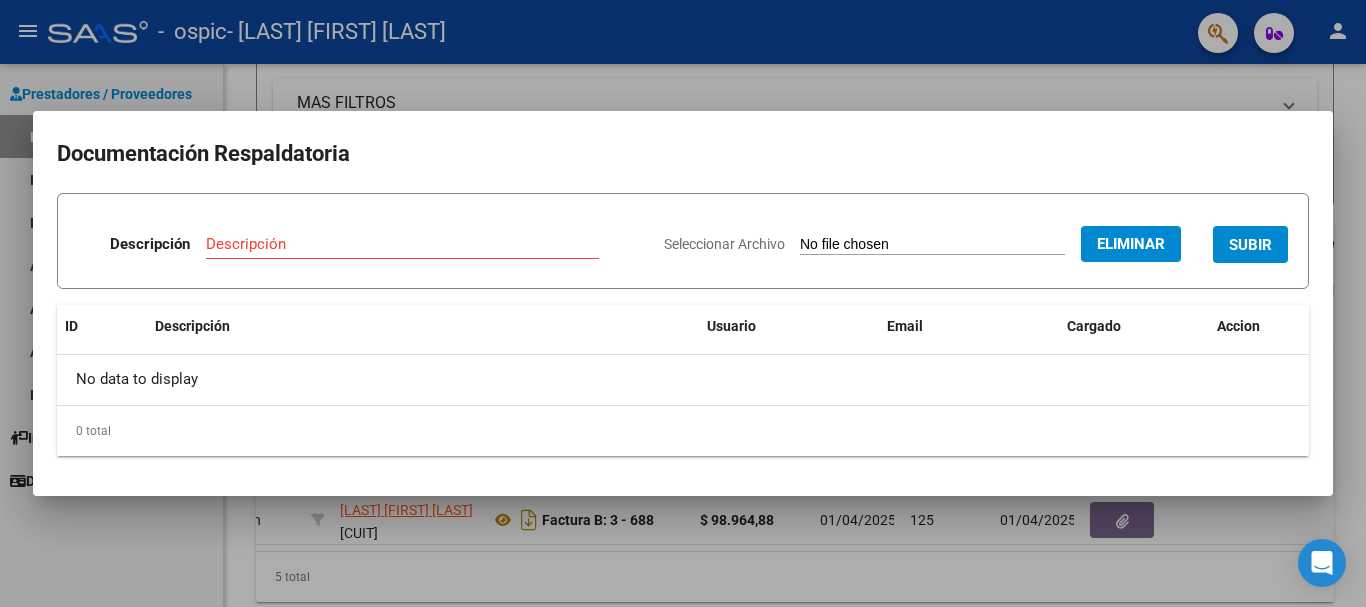 click on "Eliminar" at bounding box center [1131, 244] 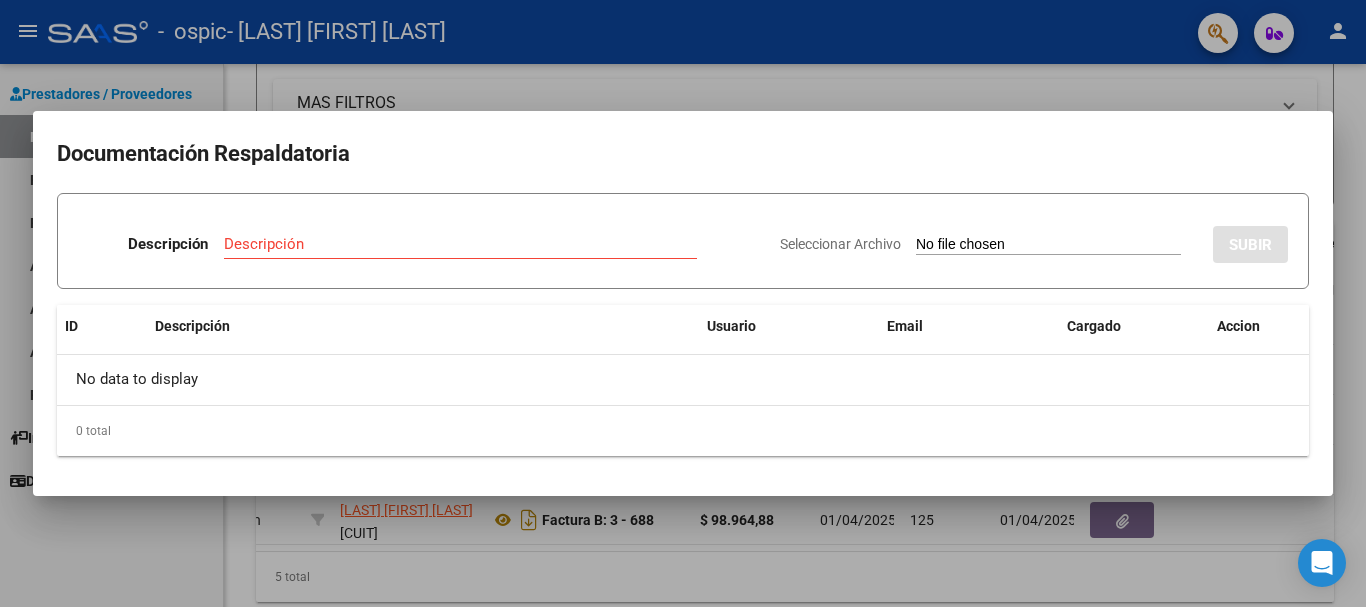 click on "Seleccionar Archivo" at bounding box center [840, 244] 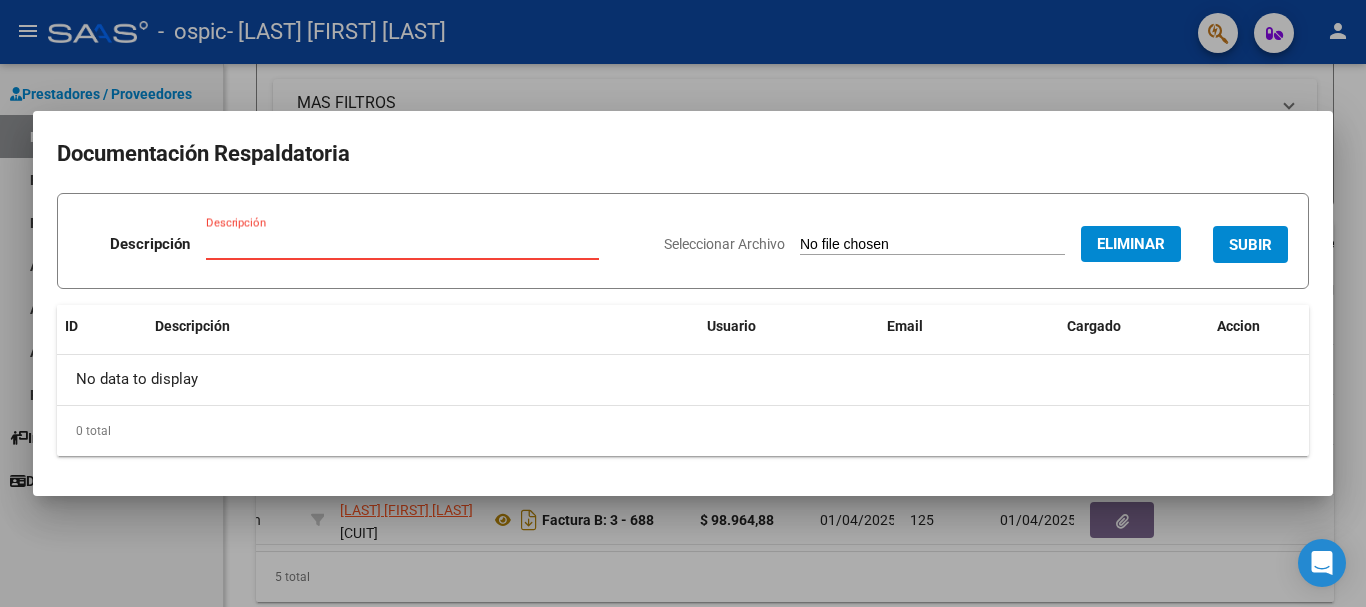 click on "Descripción" at bounding box center [402, 244] 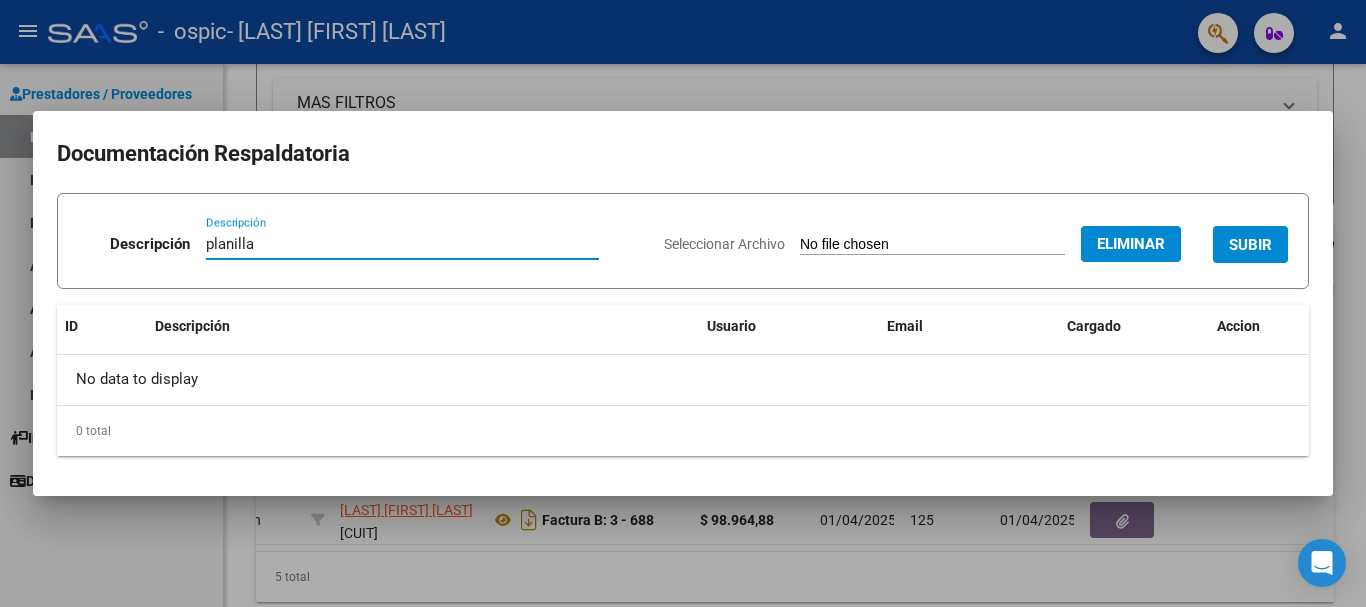 type on "planilla" 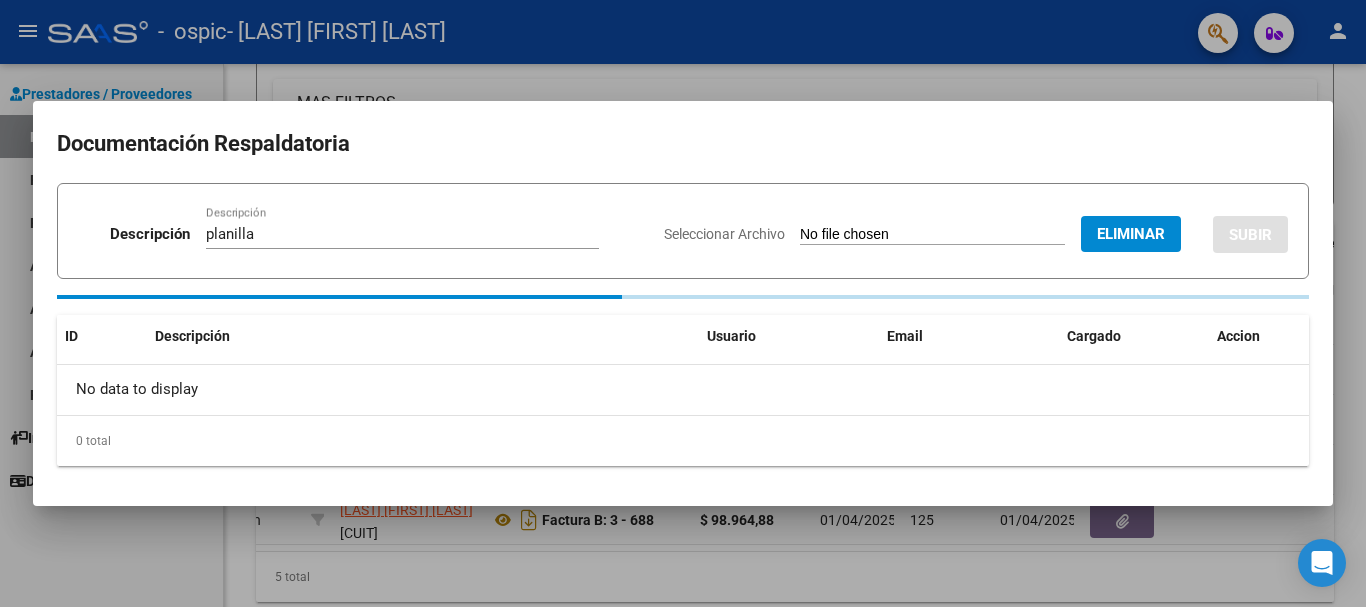 type 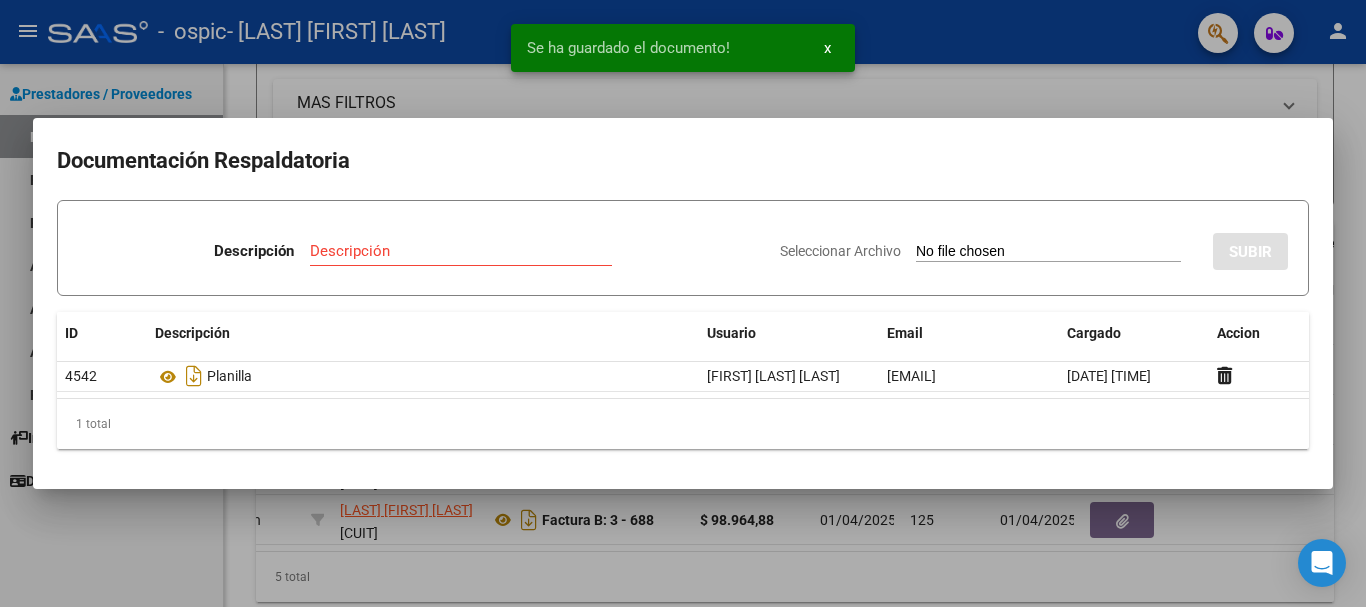 click at bounding box center (683, 303) 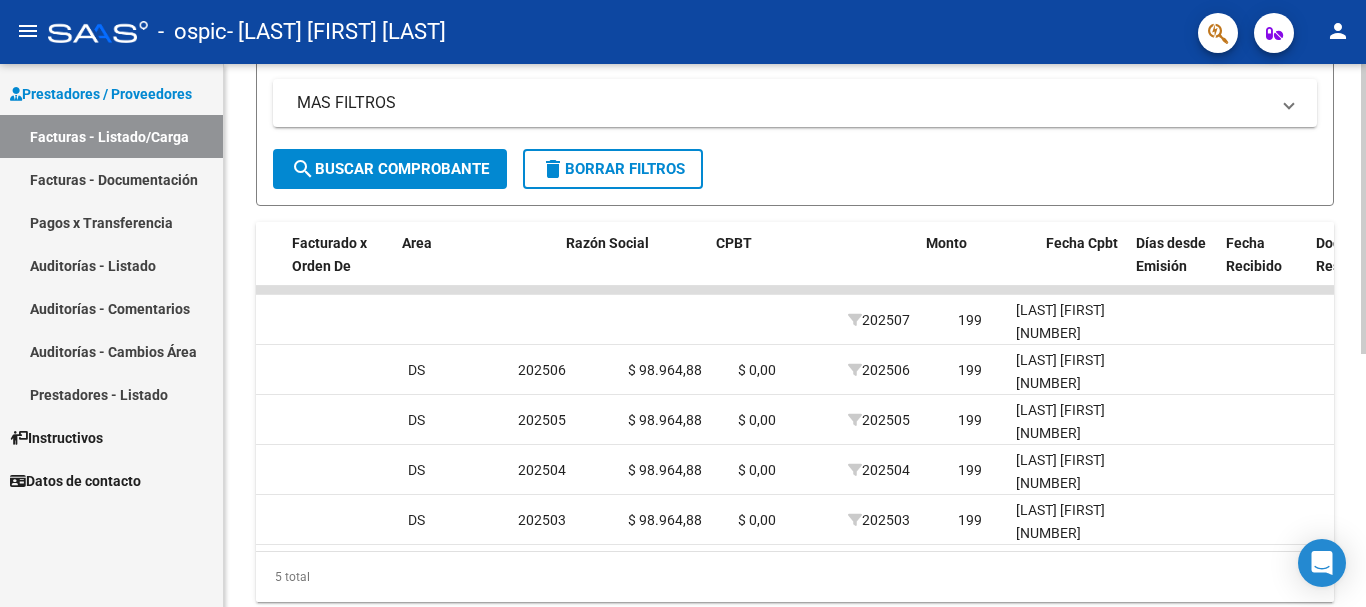 scroll, scrollTop: 0, scrollLeft: 0, axis: both 